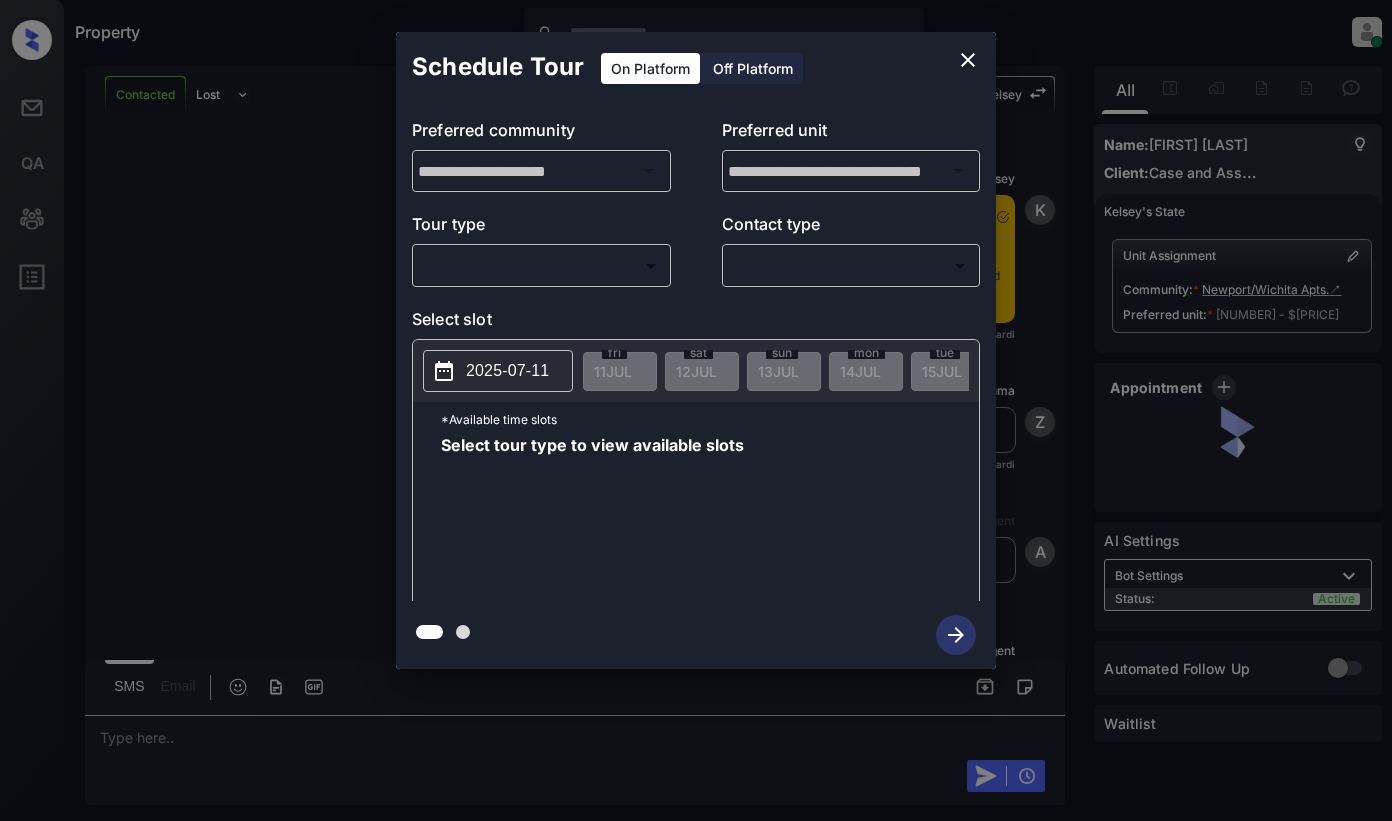scroll, scrollTop: 0, scrollLeft: 0, axis: both 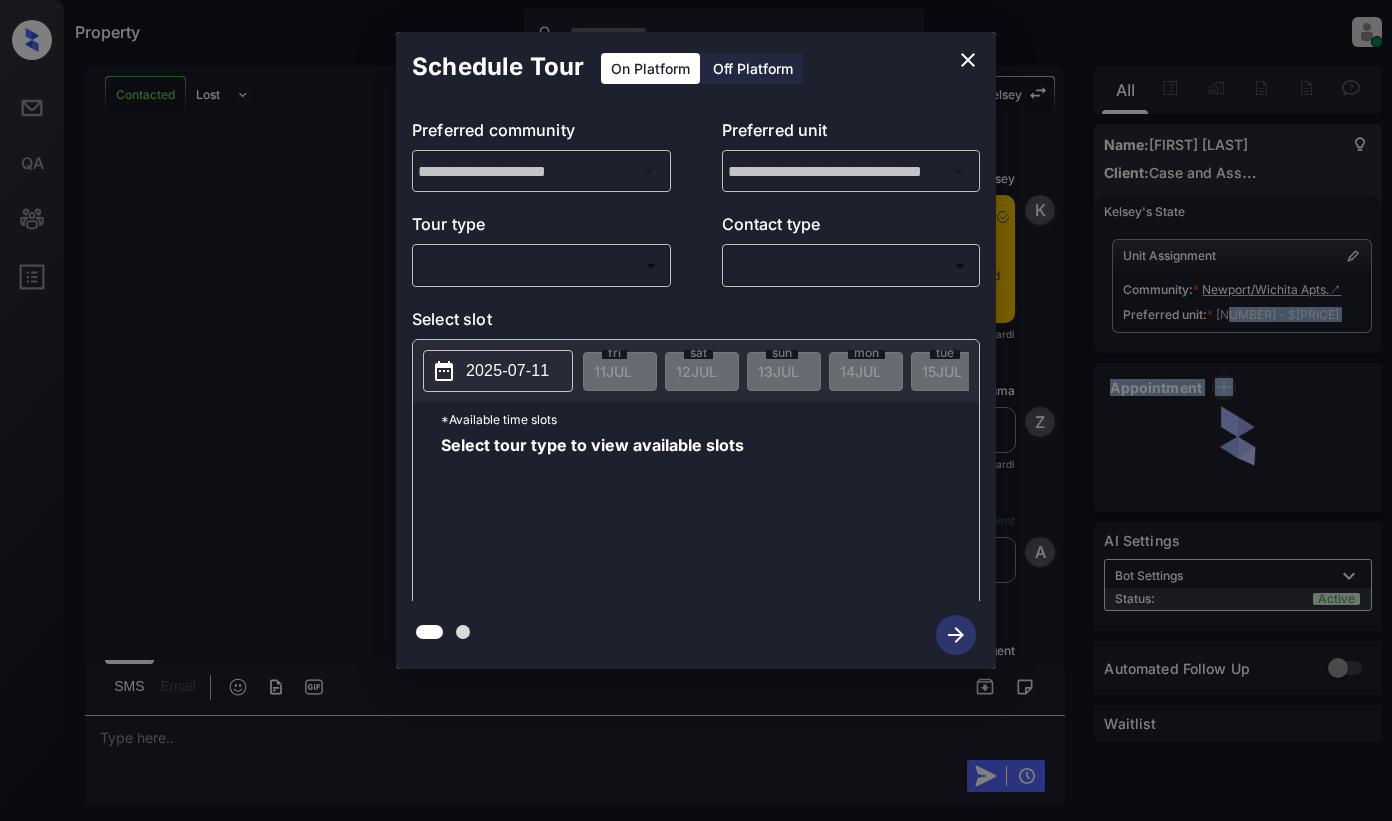 click on "Property Dominic Ceralde Online Set yourself   offline Set yourself   on break Profile Switch to  light  mode Sign out Contacted Lost Lead Sentiment: Angry Upon sliding the acknowledgement:  Lead will move to lost stage. * ​ SMS and call option will be set to opt out. AFM will be turned off for the lead. Kelsey New Message Kelsey Notes Note: https://conversation.getzuma.com/687183047dc38116ad91a1c0 - Paste this link into your browser to view Kelsey’s conversation with the prospect Jul 11, 2025 02:32 pm  Sync'd w  yardi K New Message Zuma Lead transferred to leasing agent: kelsey Jul 11, 2025 02:32 pm  Sync'd w  yardi Z New Message Agent Lead created via leadPoller in Inbound stage. Jul 11, 2025 02:32 pm A New Message Agent AFM Request sent to Kelsey. Jul 11, 2025 02:32 pm A New Message Agent Notes Note: Structured Note:
Move In Date: 2025-07-11
Bedroom: 1
ILS Note:
Rentgrata #rg-robertson-bv5 Jul 11, 2025 02:32 pm A New Message Kelsey Lead Details Updated
BedRoom: 1
Jul 11, 2025 02:33 pm K Kelsey K K" at bounding box center (696, 410) 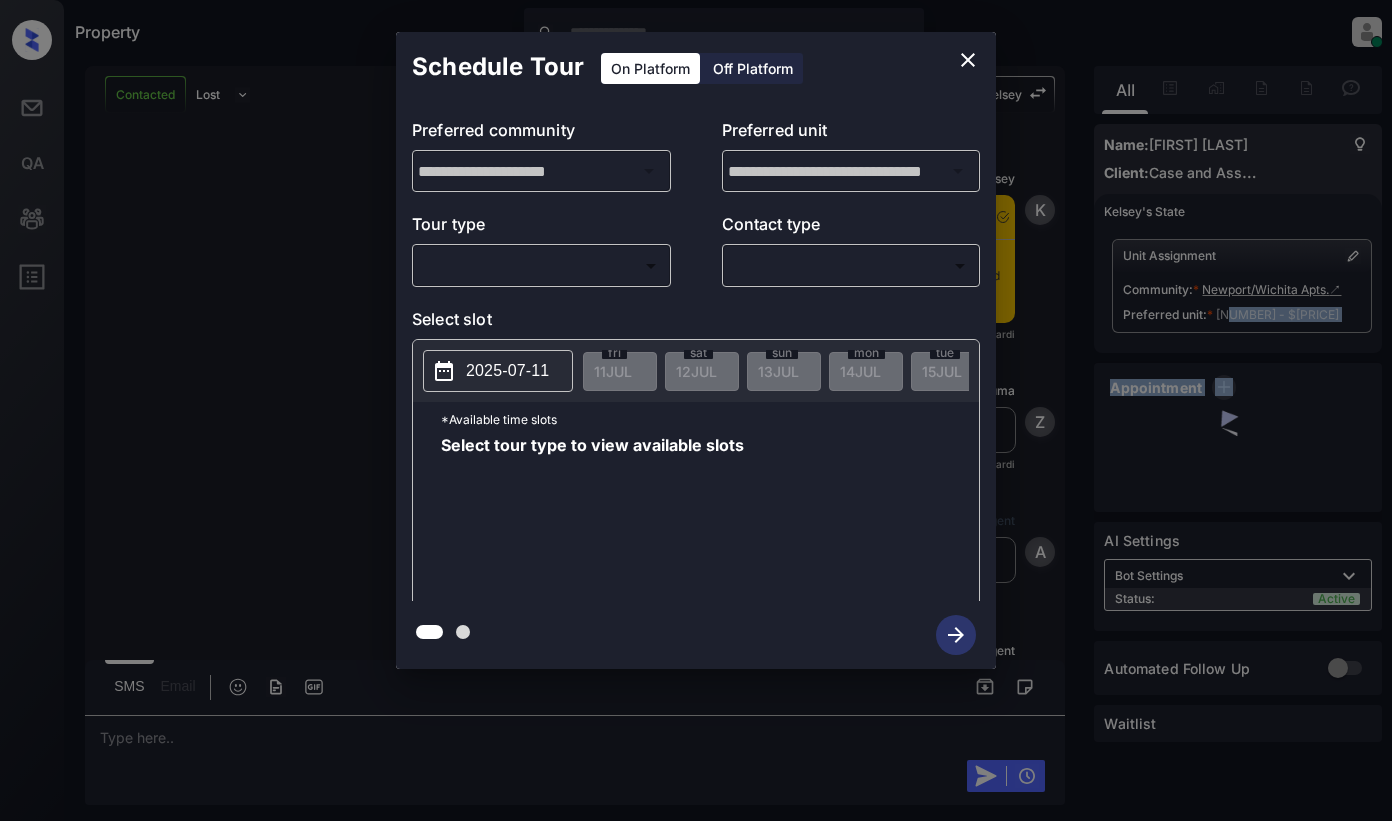scroll, scrollTop: 3678, scrollLeft: 0, axis: vertical 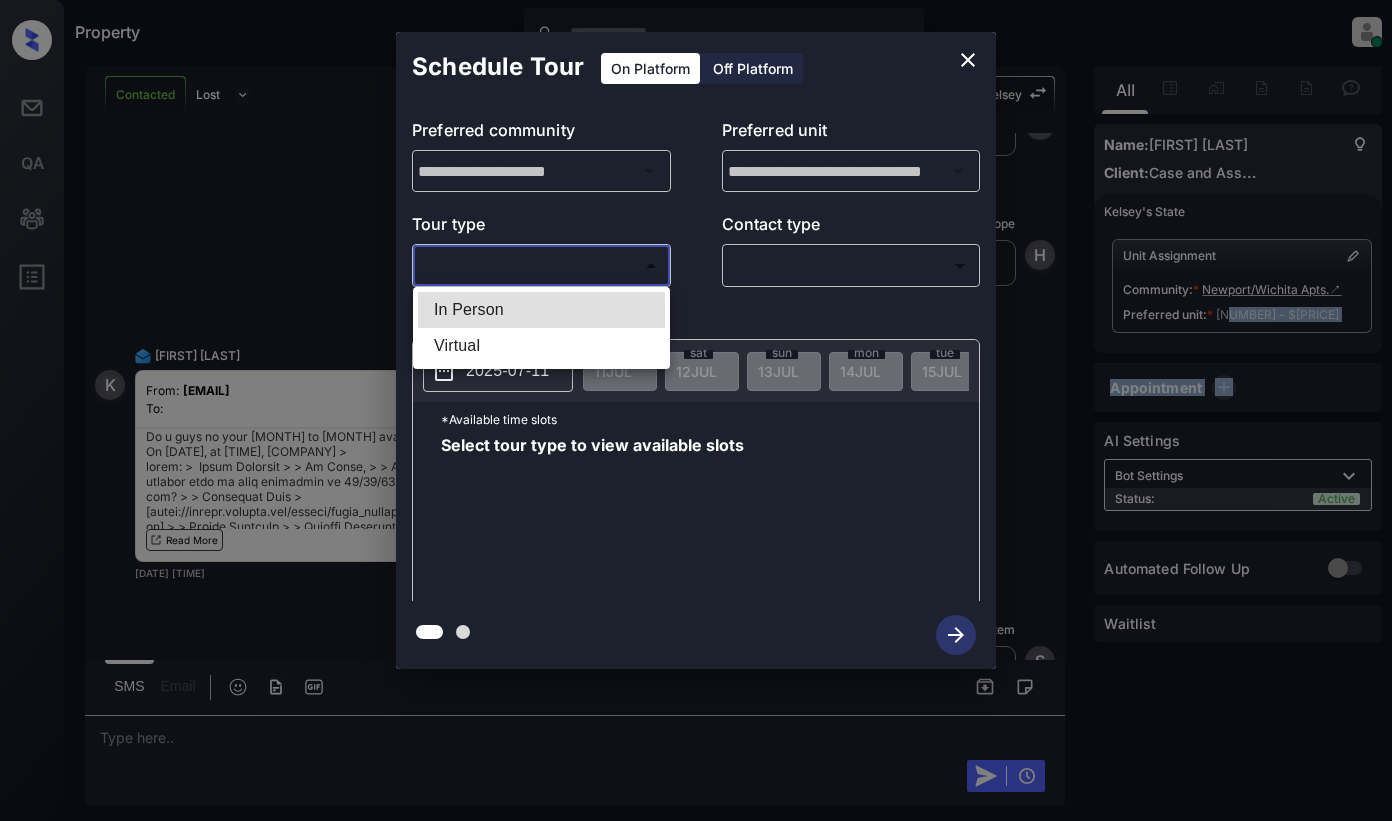 click on "In Person" at bounding box center [541, 310] 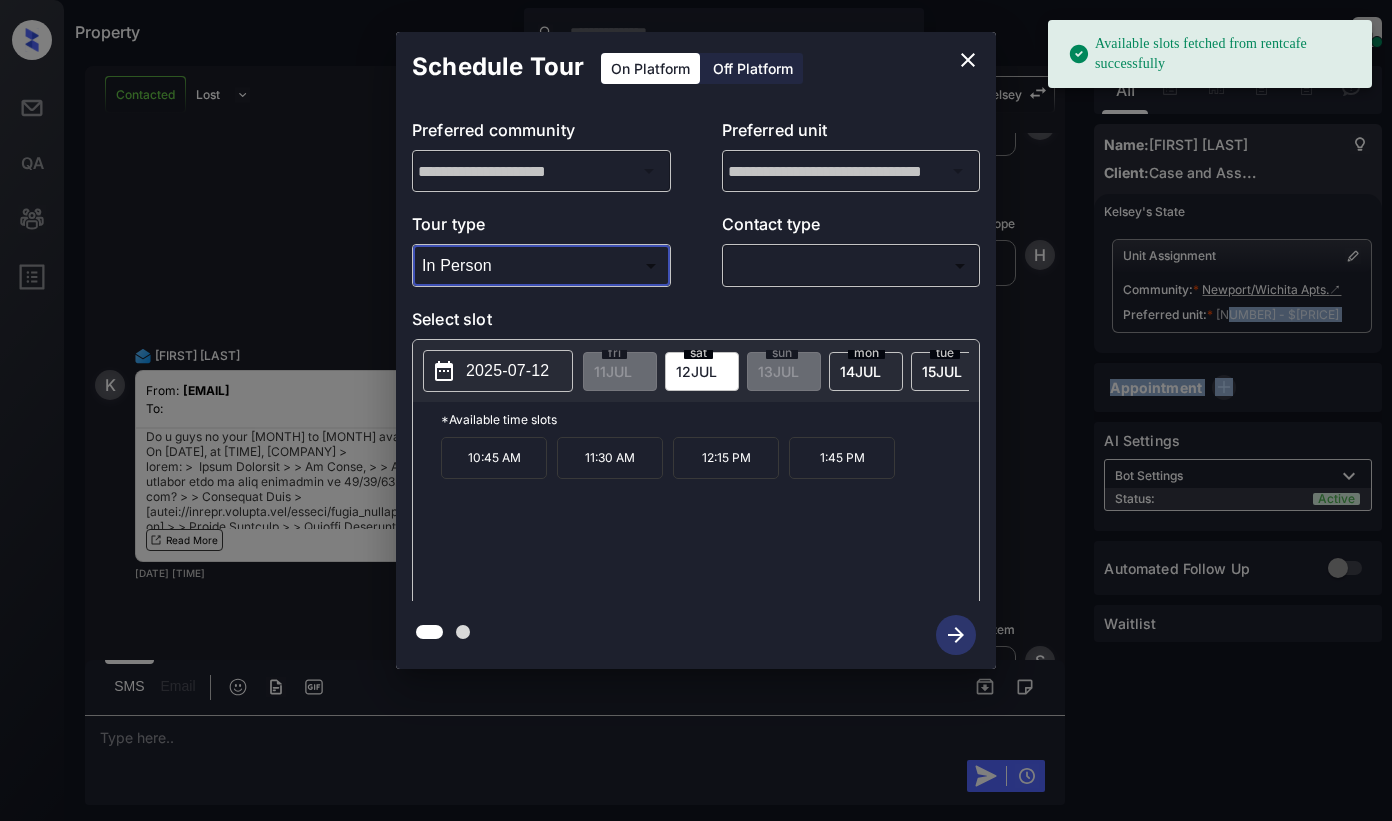 click on "2025-07-12" at bounding box center [498, 371] 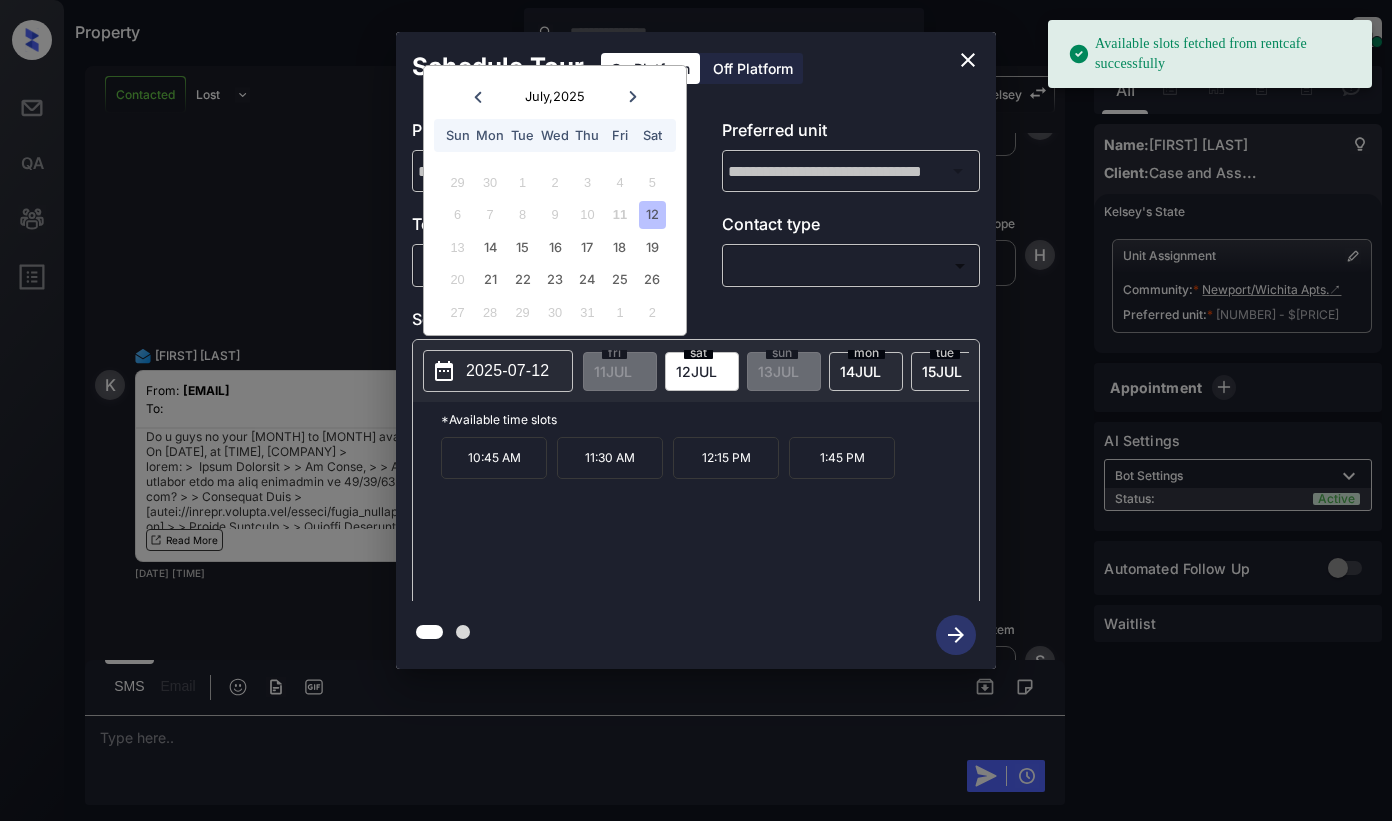 click at bounding box center [632, 96] 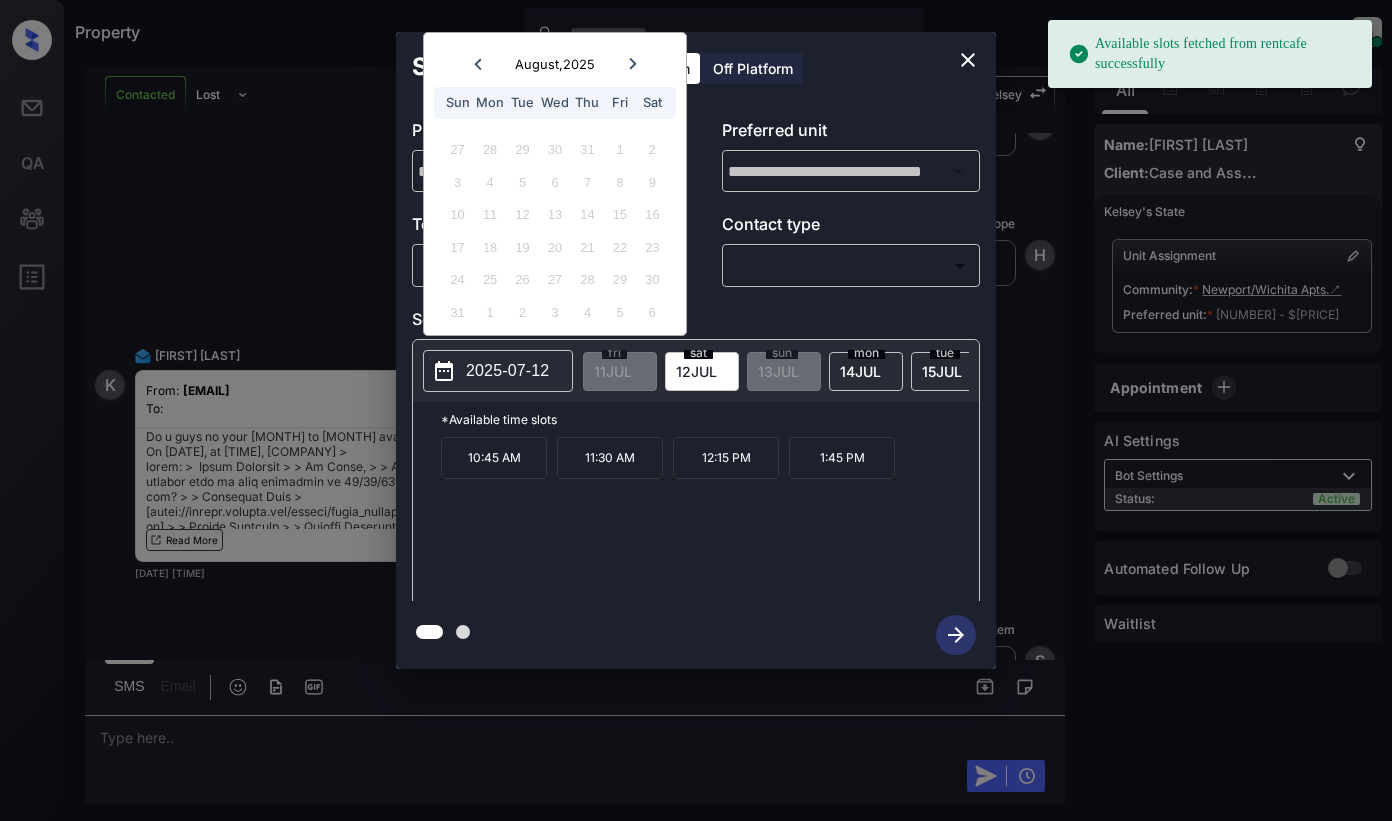 click on "Sun Mon Tue Wed Thu Fri Sat" at bounding box center [555, 103] 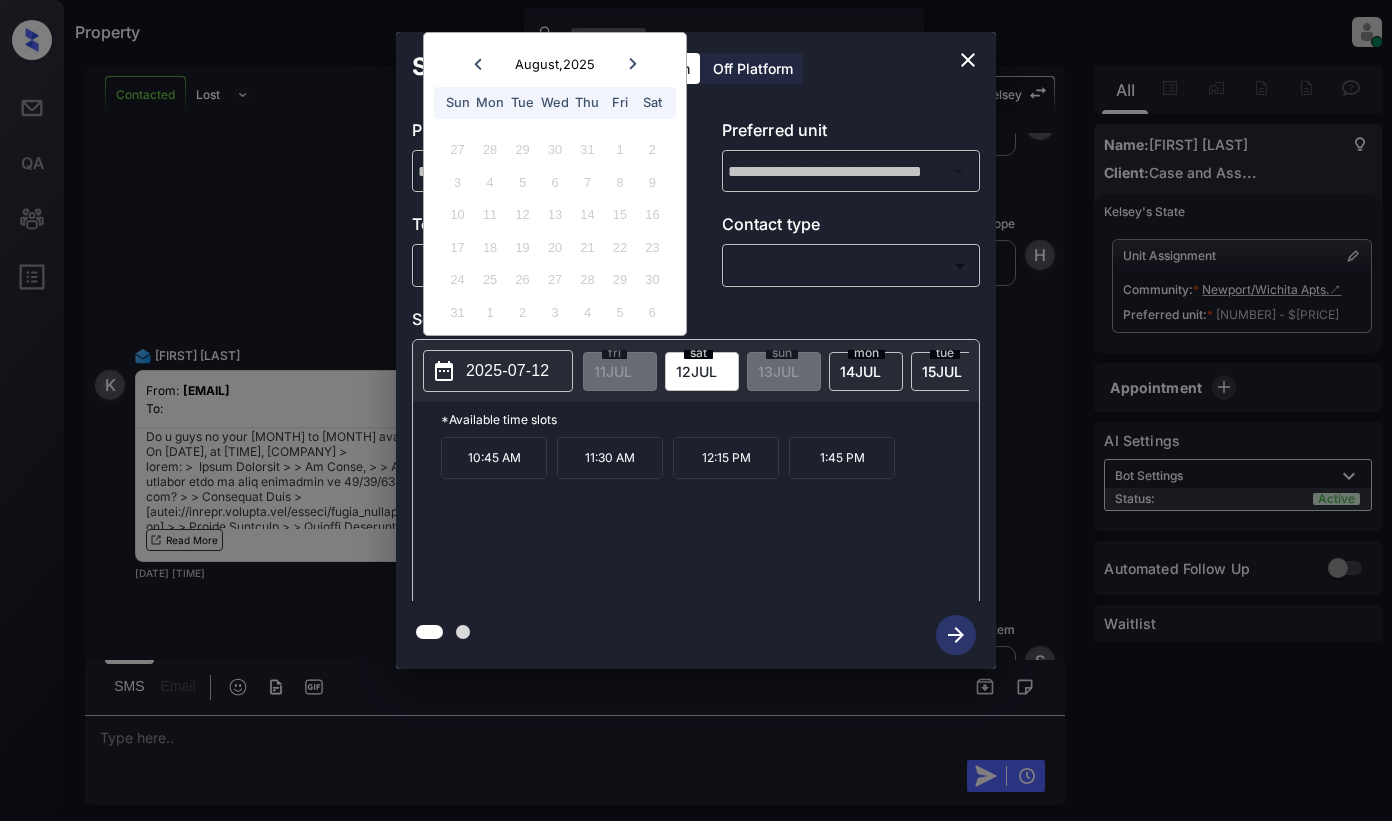 click 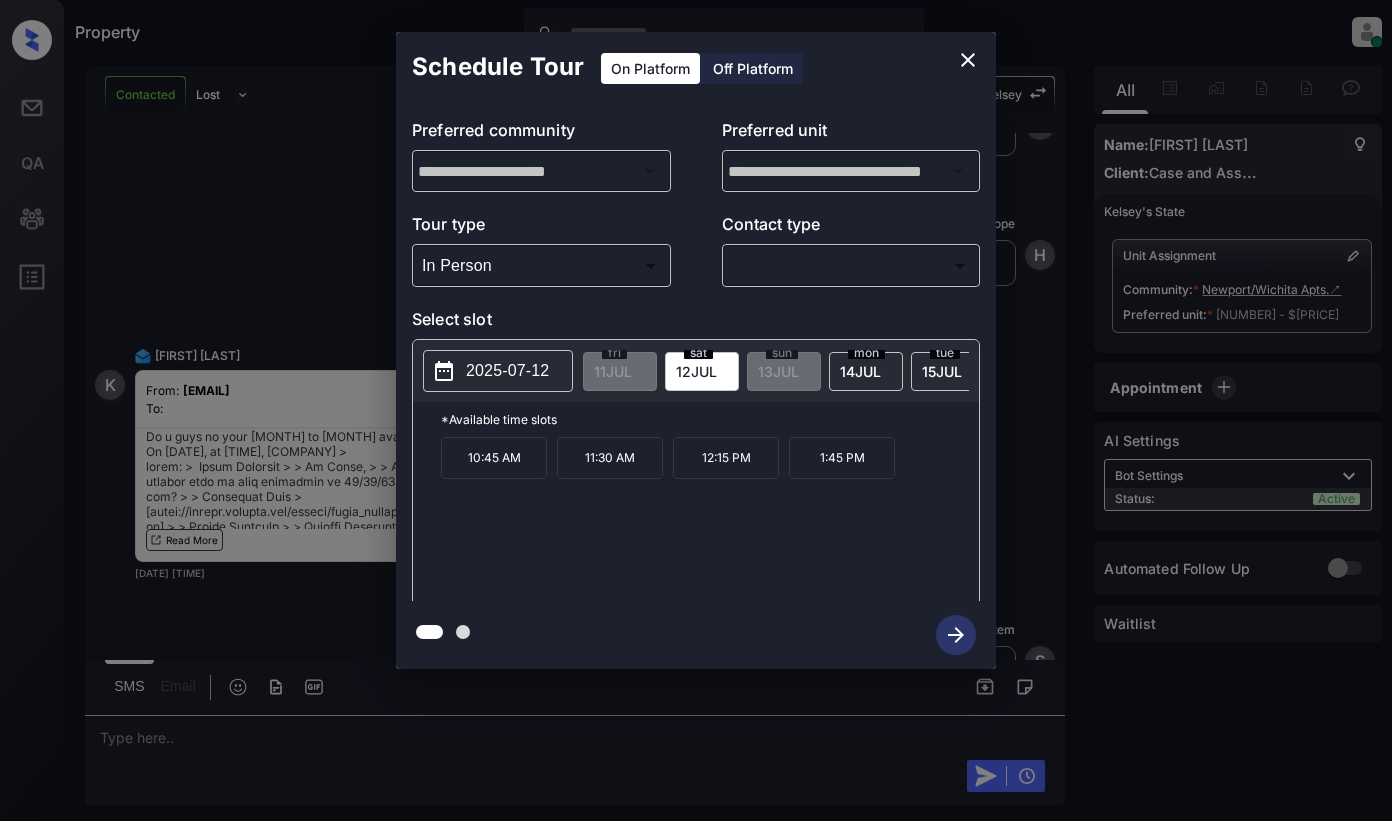 click on "Schedule Tour On Platform Off Platform" at bounding box center [696, 67] 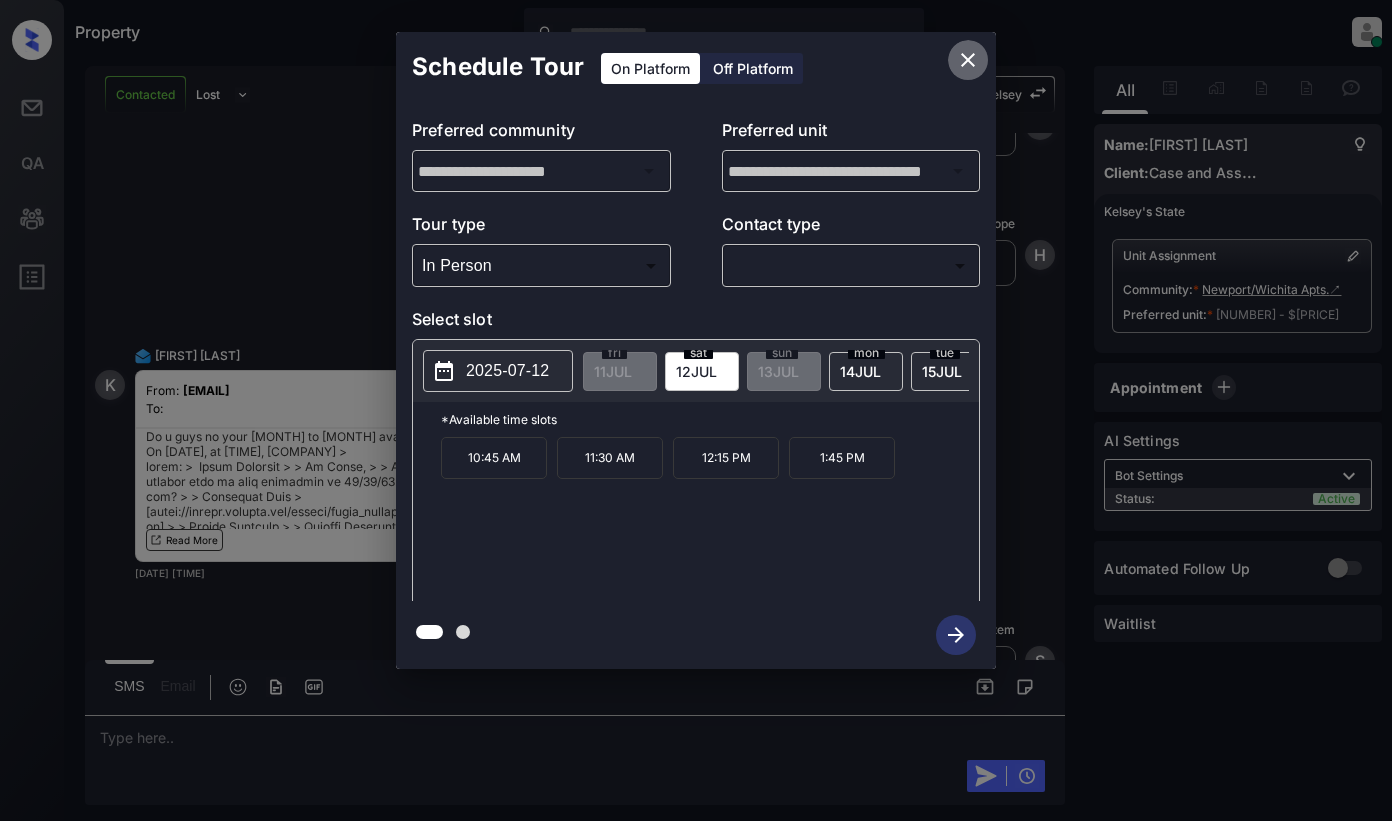 click 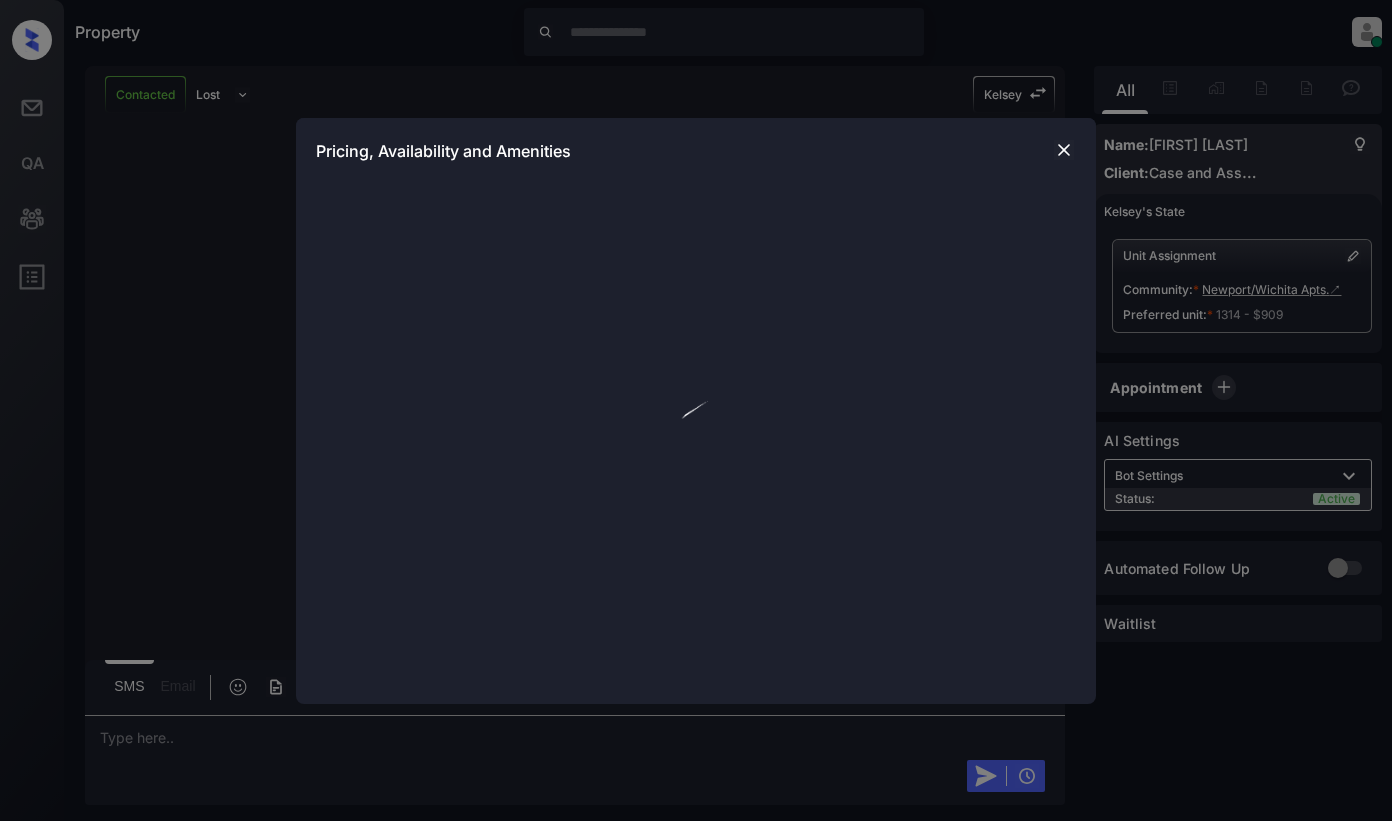 scroll, scrollTop: 0, scrollLeft: 0, axis: both 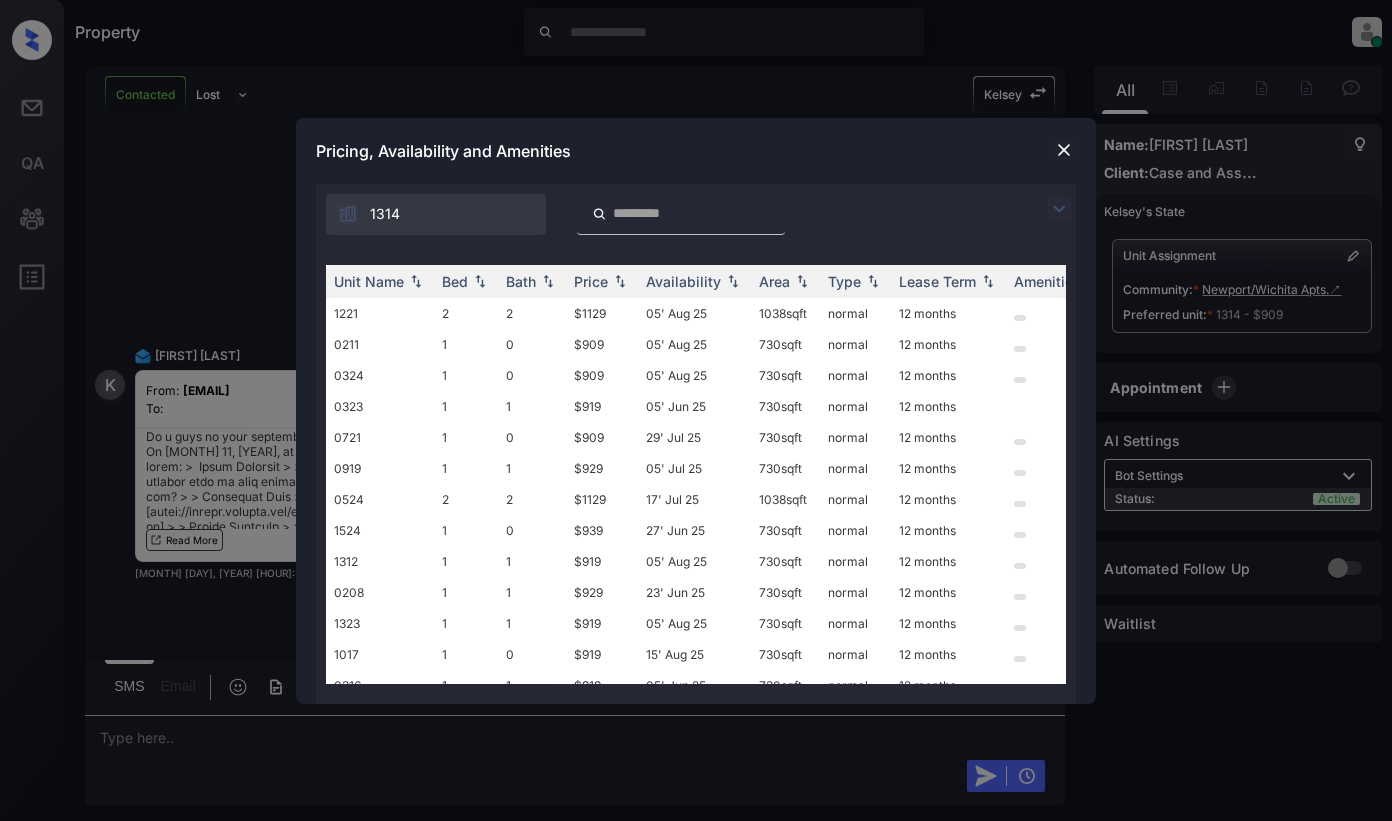 click at bounding box center (1064, 150) 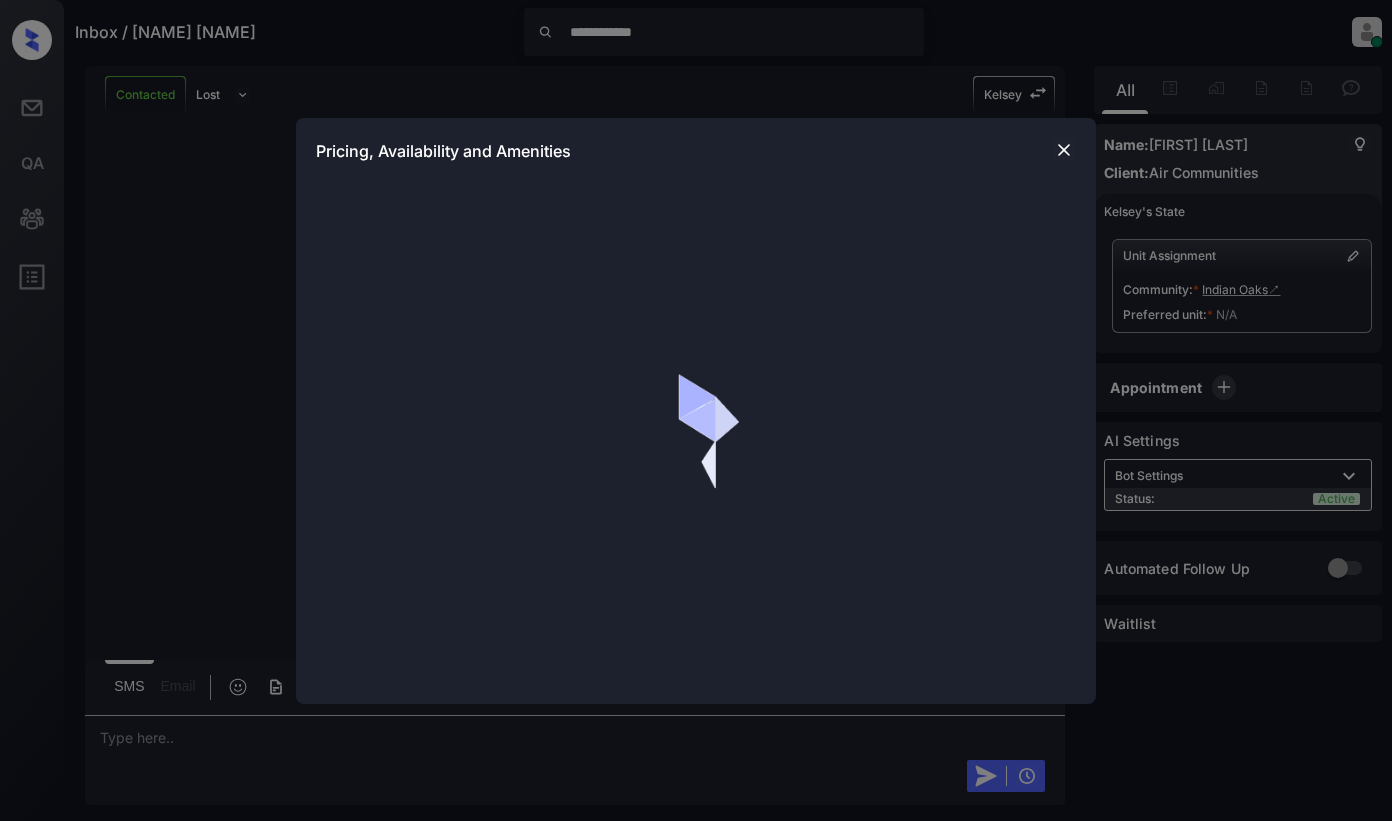 scroll, scrollTop: 0, scrollLeft: 0, axis: both 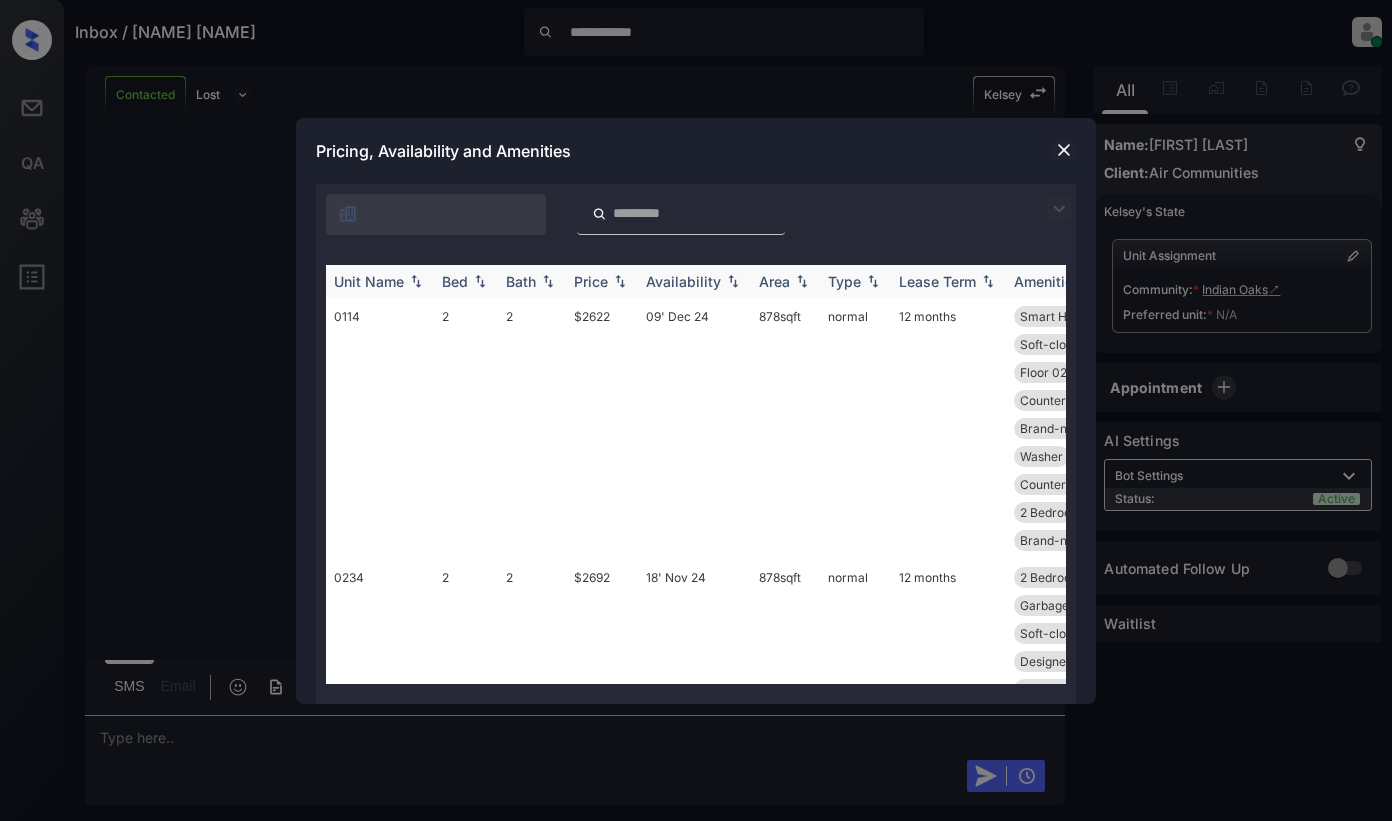 click on "Bed" at bounding box center [455, 281] 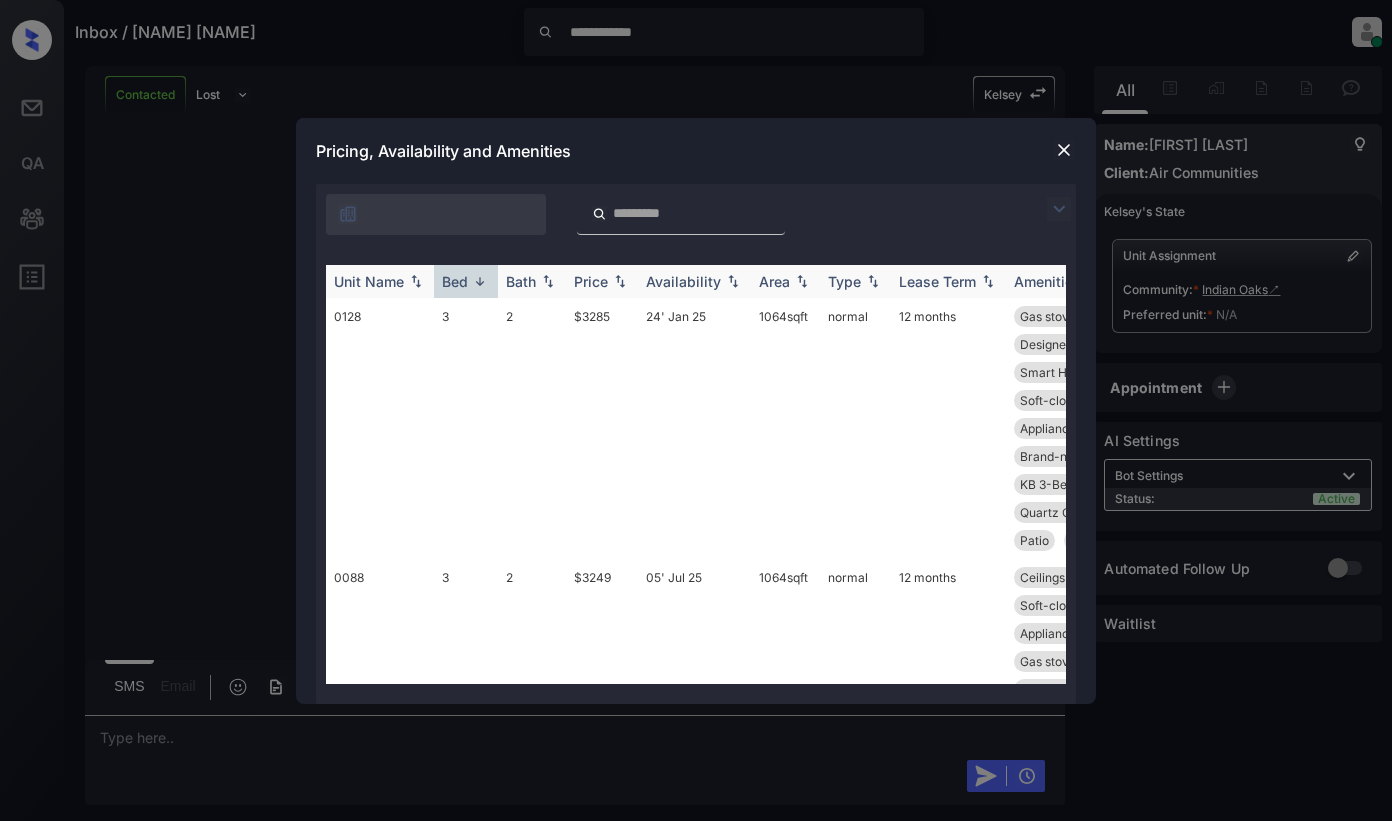 click on "Bed" at bounding box center [455, 281] 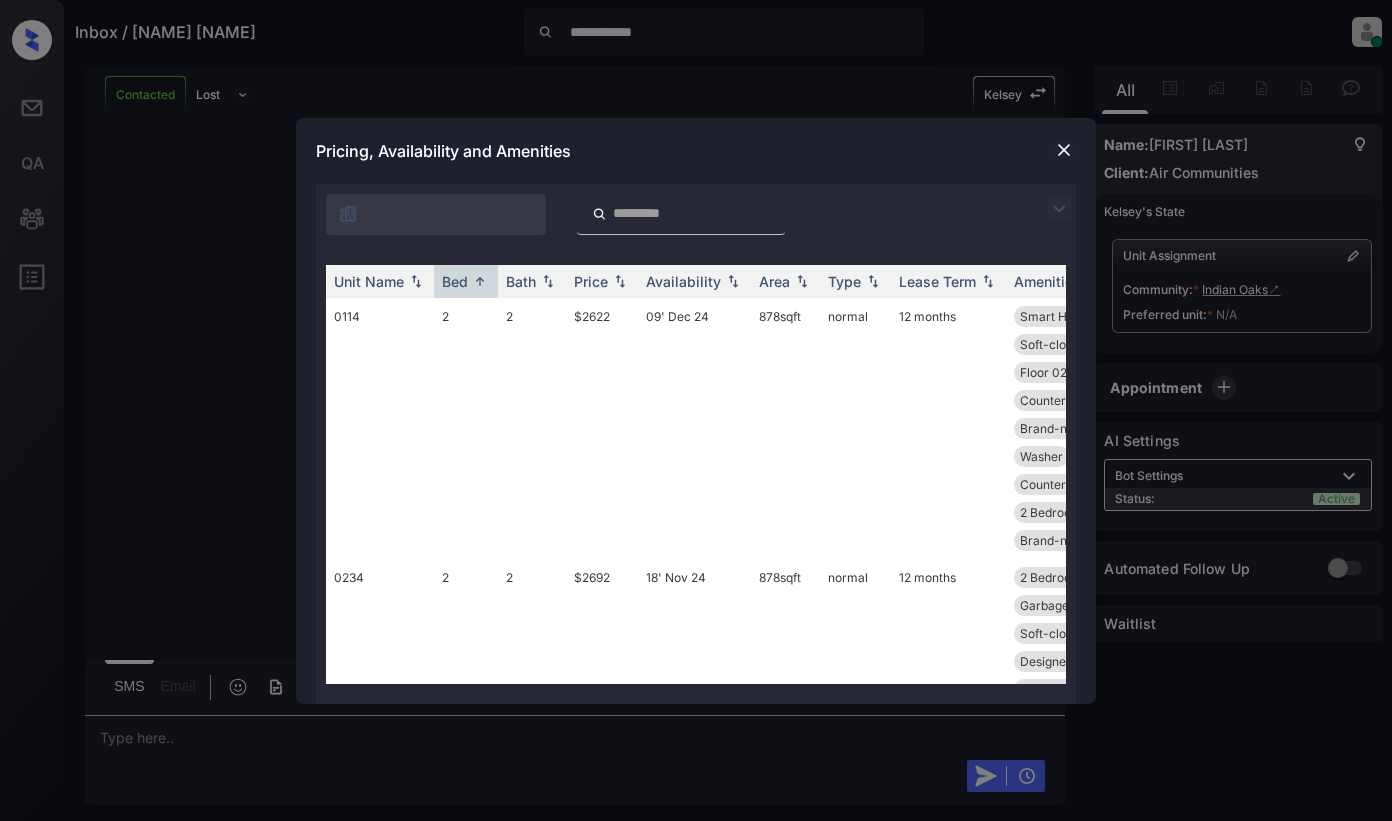 click at bounding box center (696, 209) 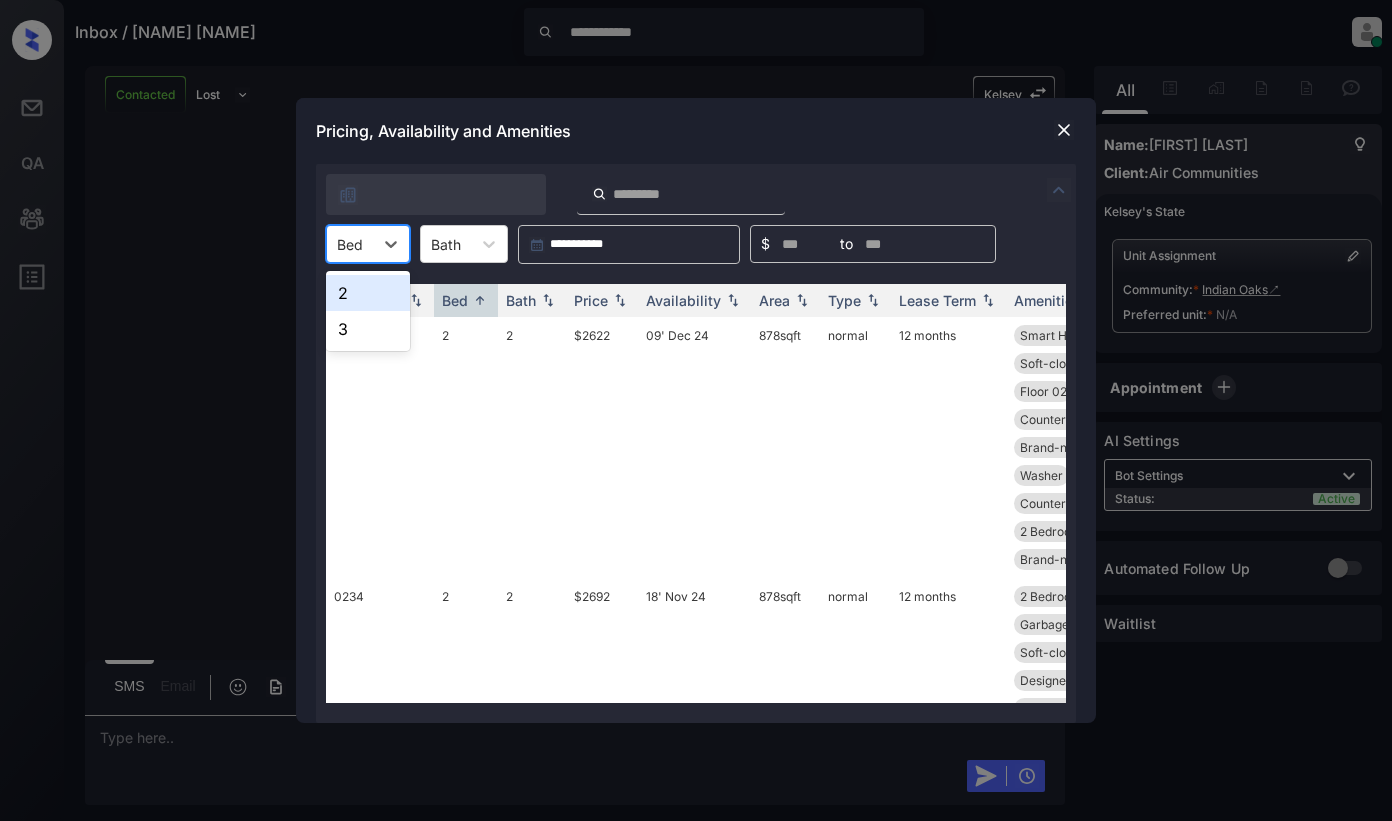 click on "Bed" at bounding box center [350, 244] 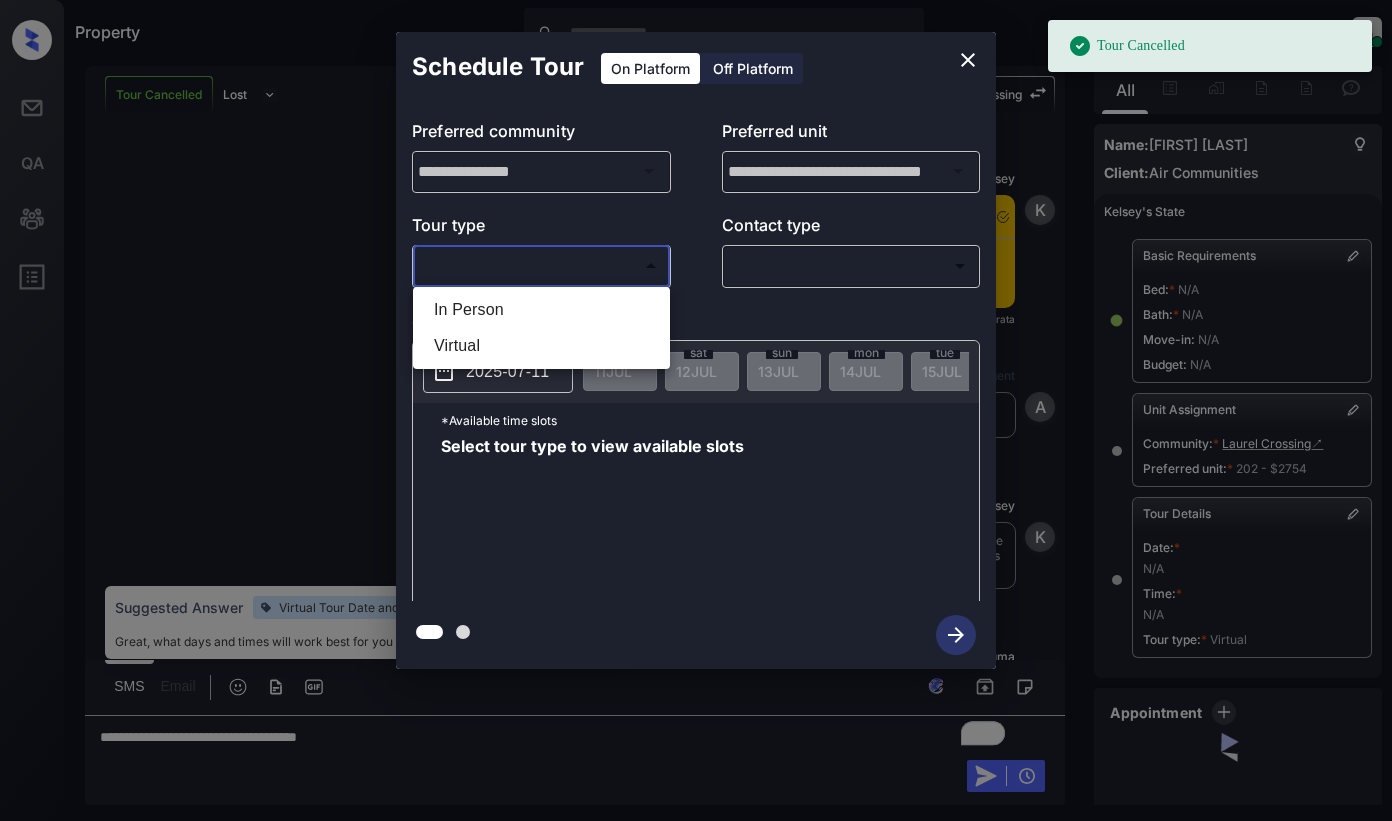 click on "Tour Cancelled Property [NAME] Online Set yourself   offline Set yourself   on break Profile Switch to  light  mode Sign out Tour Cancelled Lost Lead Sentiment: Angry Upon sliding the acknowledgement:  Lead will move to lost stage. * ​ SMS and call option will be set to opt out. AFM will be turned off for the lead. Laurel Crossing New Message [NAME] Notes Note:  - Paste this link into your browser to view [NAME]’s conversation with the prospect [MONTH] [DAY], [YEAR] [HOUR]:[MINUTE] [AM/PM]  Sync'd w  entrata K New Message Agent Lead created via zuma-chatbot in Inbound stage. [MONTH] [DAY], [YEAR] [HOUR]:[MINUTE] [AM/PM] A New Message [NAME] Due to the activation of disableLeadTransfer feature flag, [NAME] will no longer transfer ownership of this CRM guest card [MONTH] [DAY], [YEAR] [HOUR]:[MINUTE] [AM/PM] K New Message Zuma Lead transferred to leasing agent: [NAME] [MONTH] [DAY], [YEAR] [HOUR]:[MINUTE] [AM/PM] Z New Message [NAME] Tour booking successful K [NAME]" at bounding box center (696, 410) 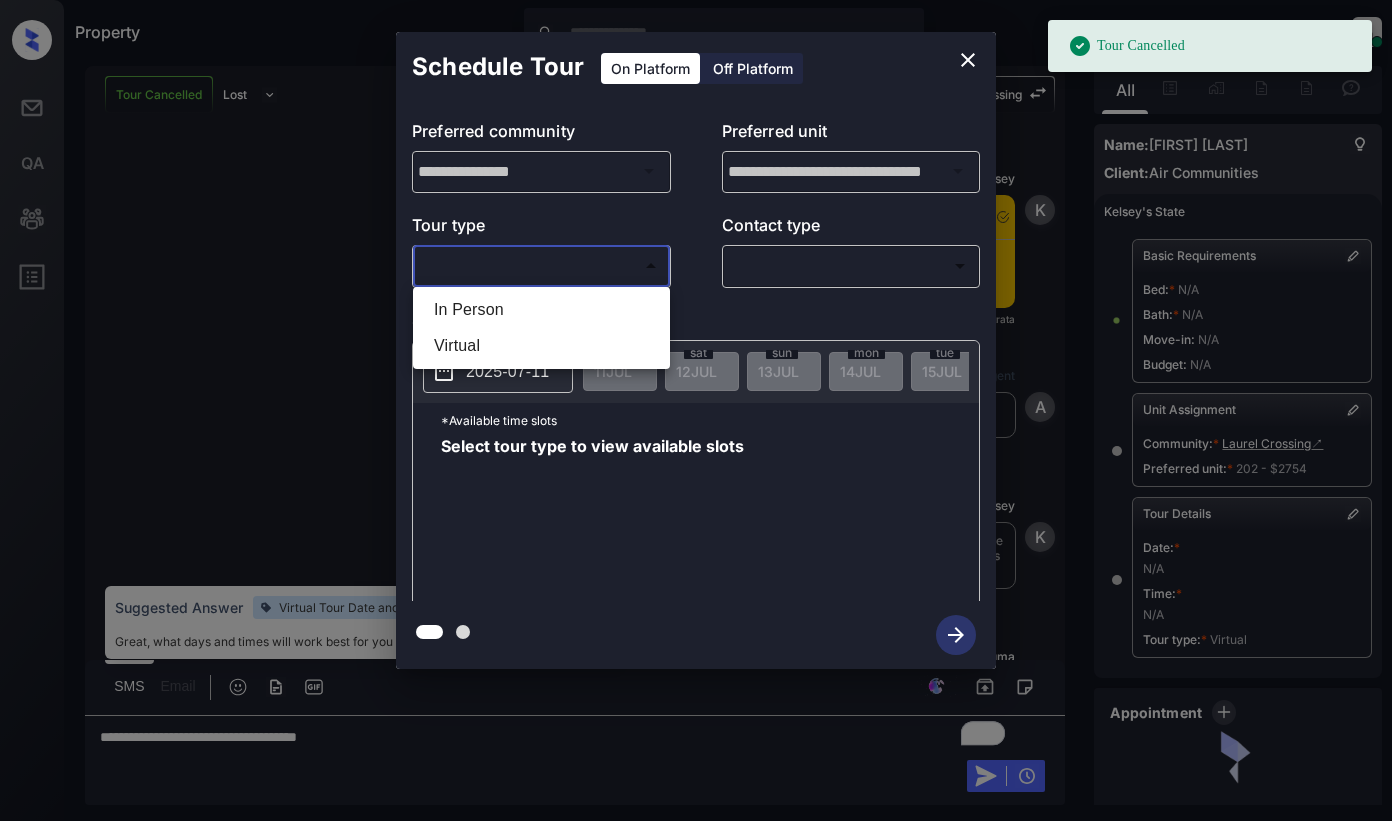 scroll, scrollTop: 0, scrollLeft: 0, axis: both 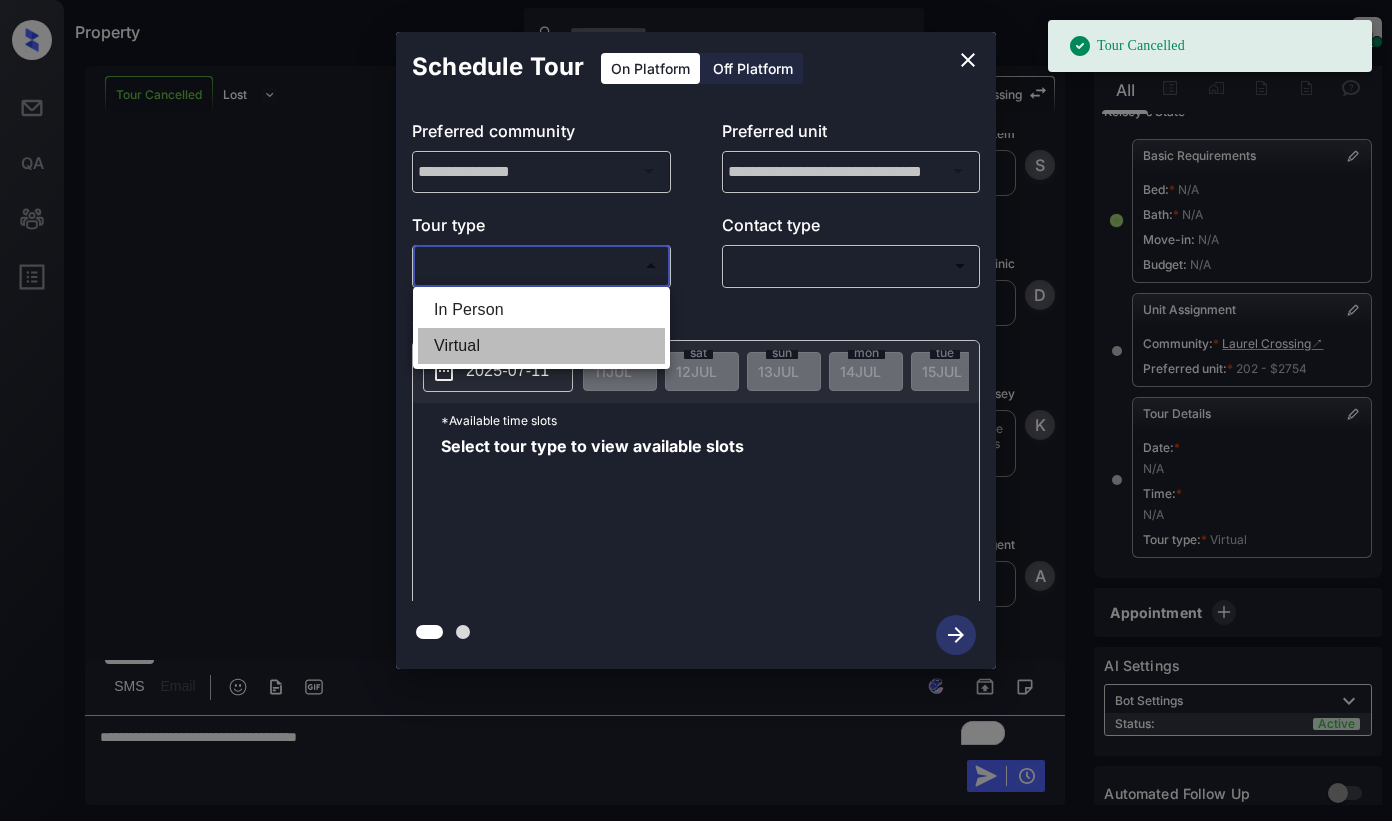 click on "Virtual" at bounding box center (541, 346) 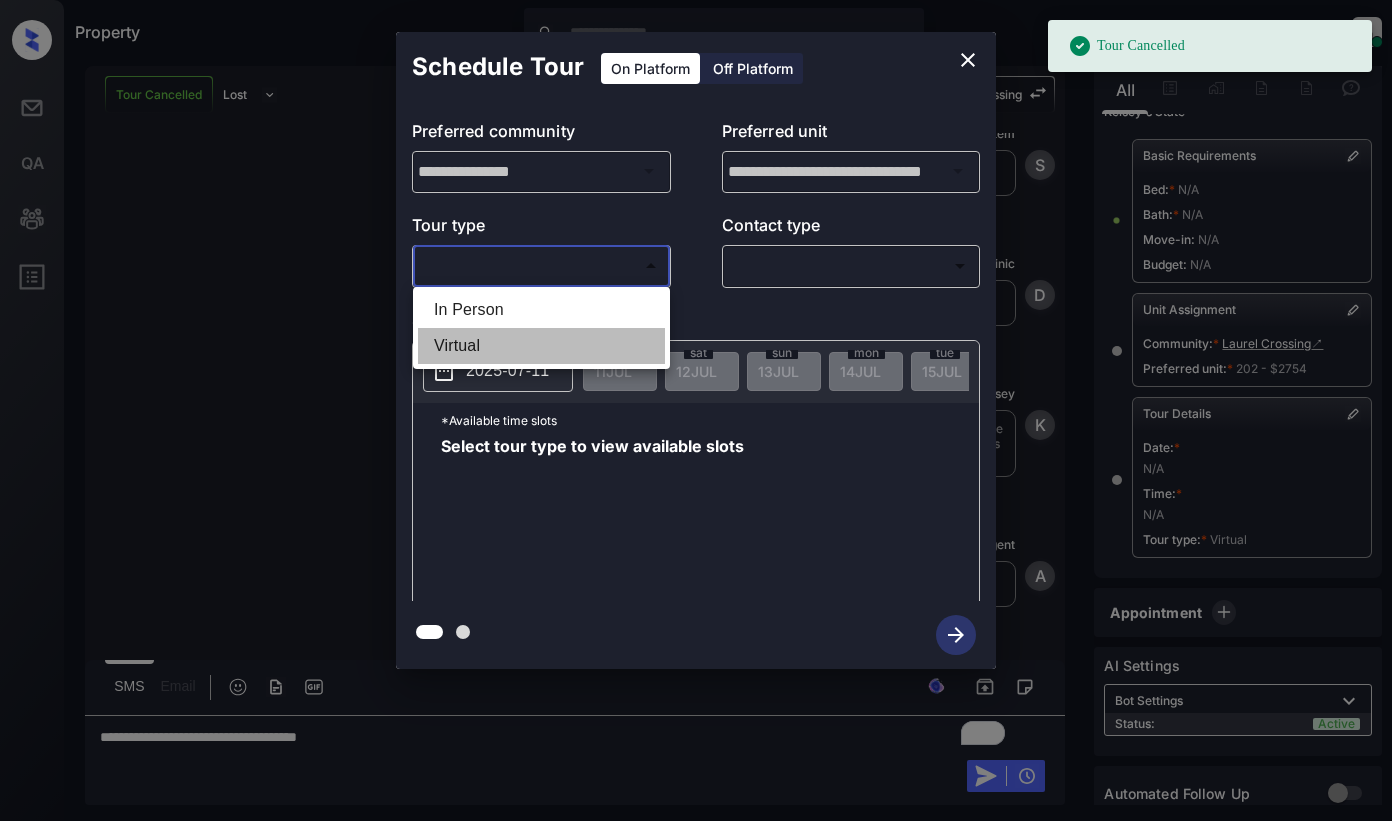type on "*******" 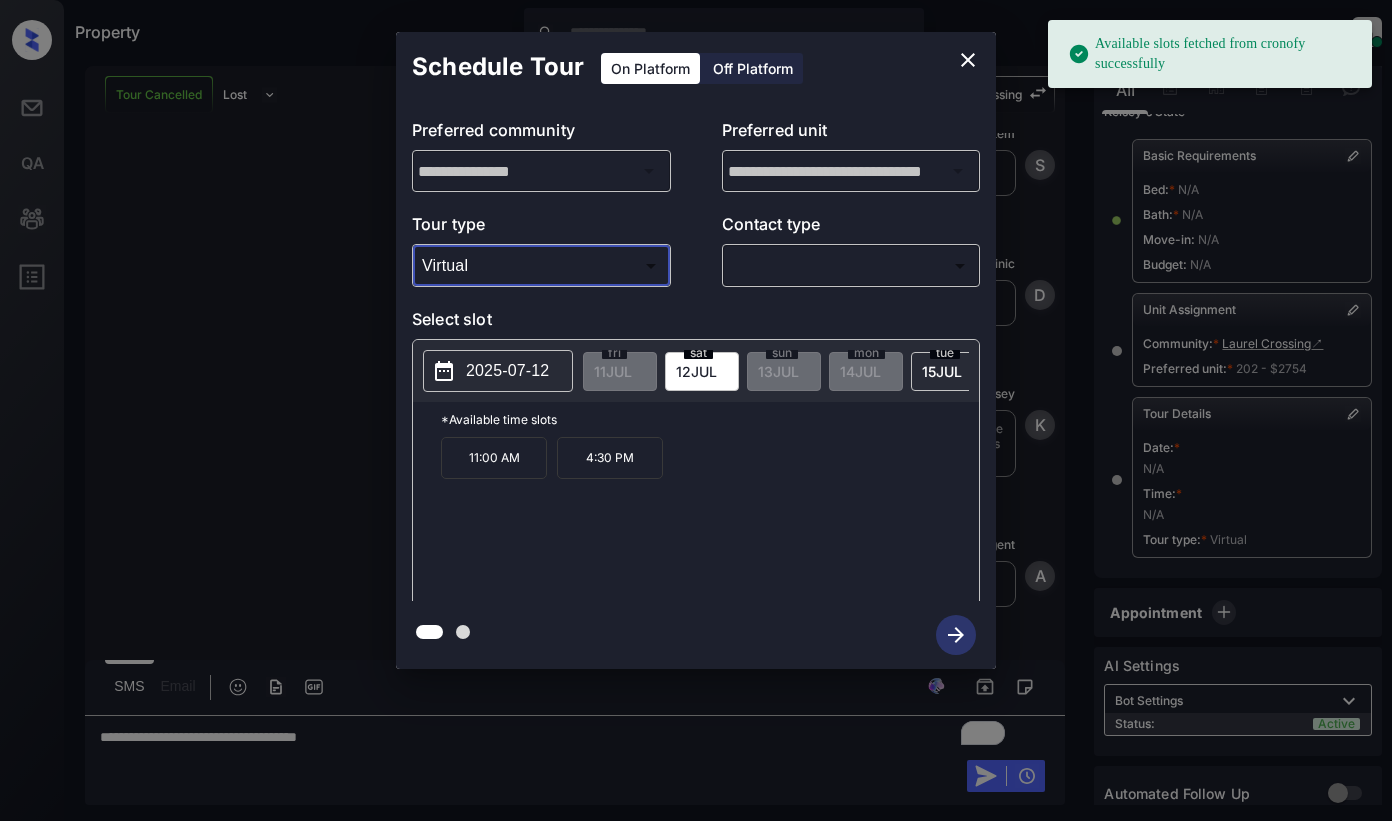 click on "2025-07-12" at bounding box center (507, 371) 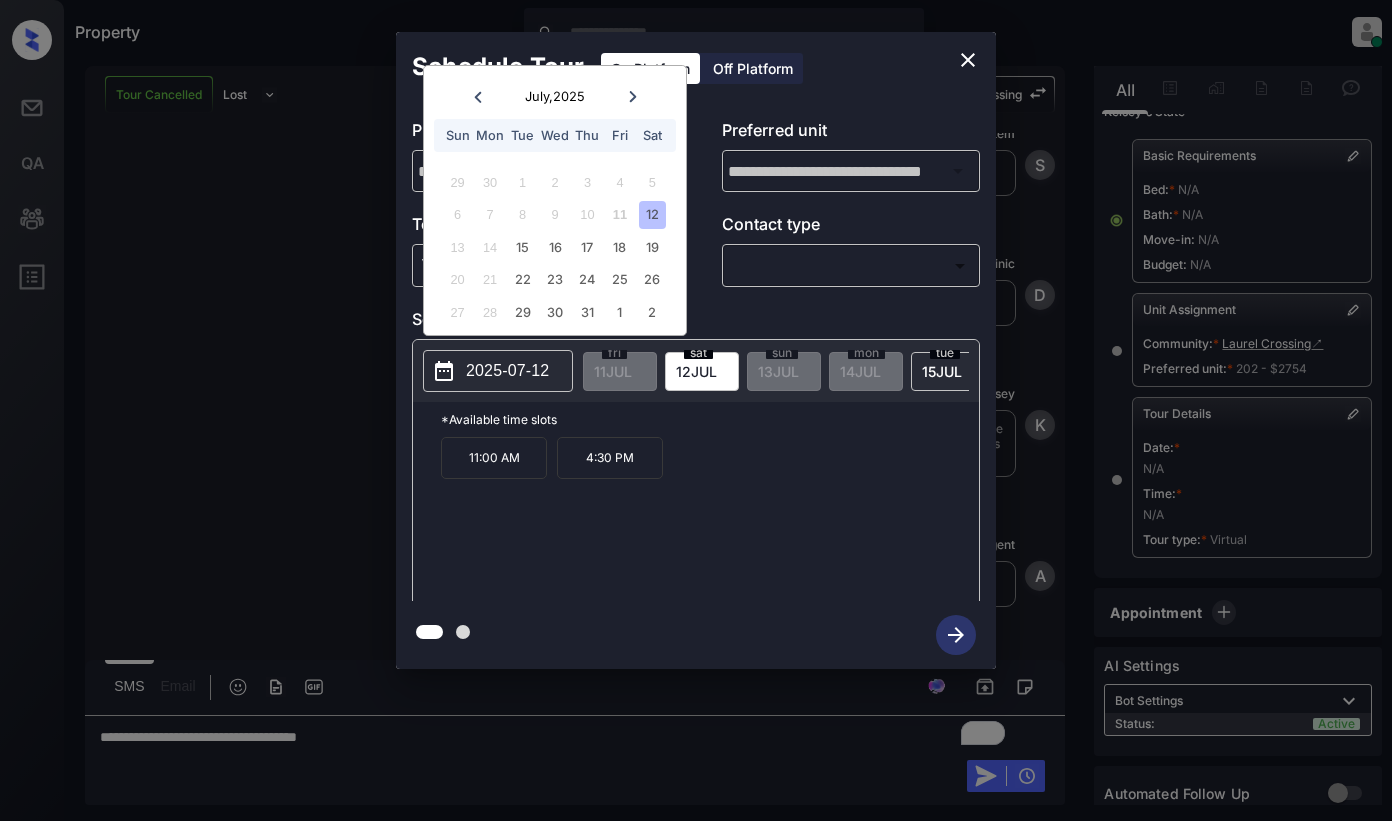 click 